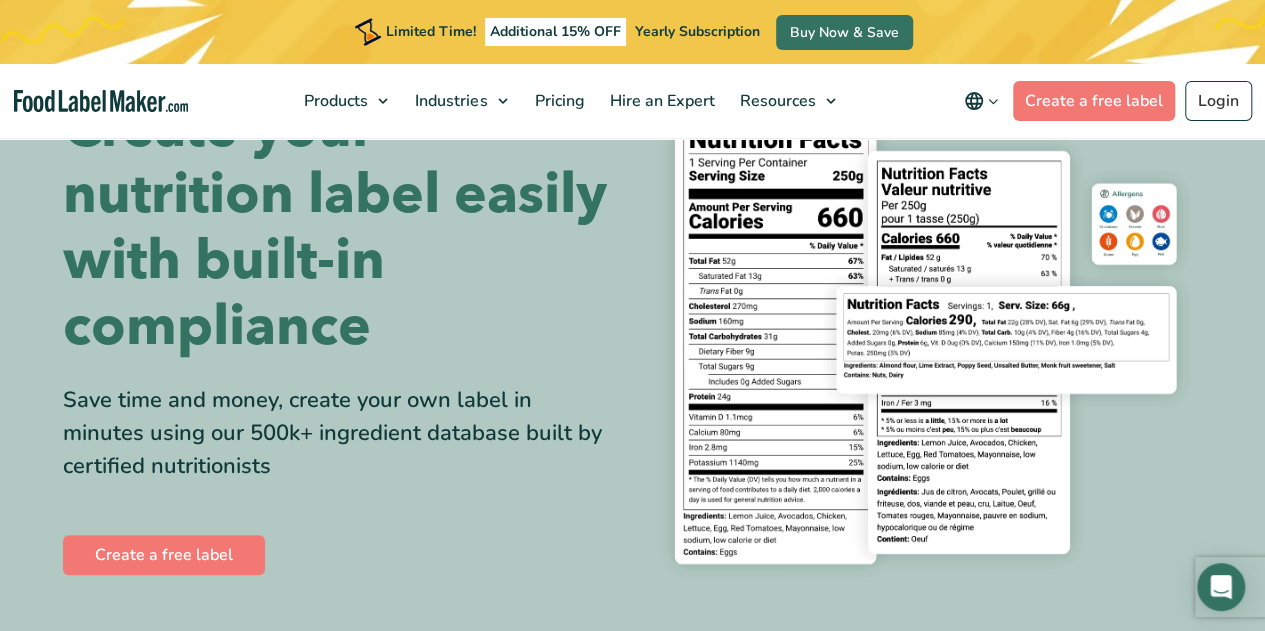 scroll, scrollTop: 0, scrollLeft: 0, axis: both 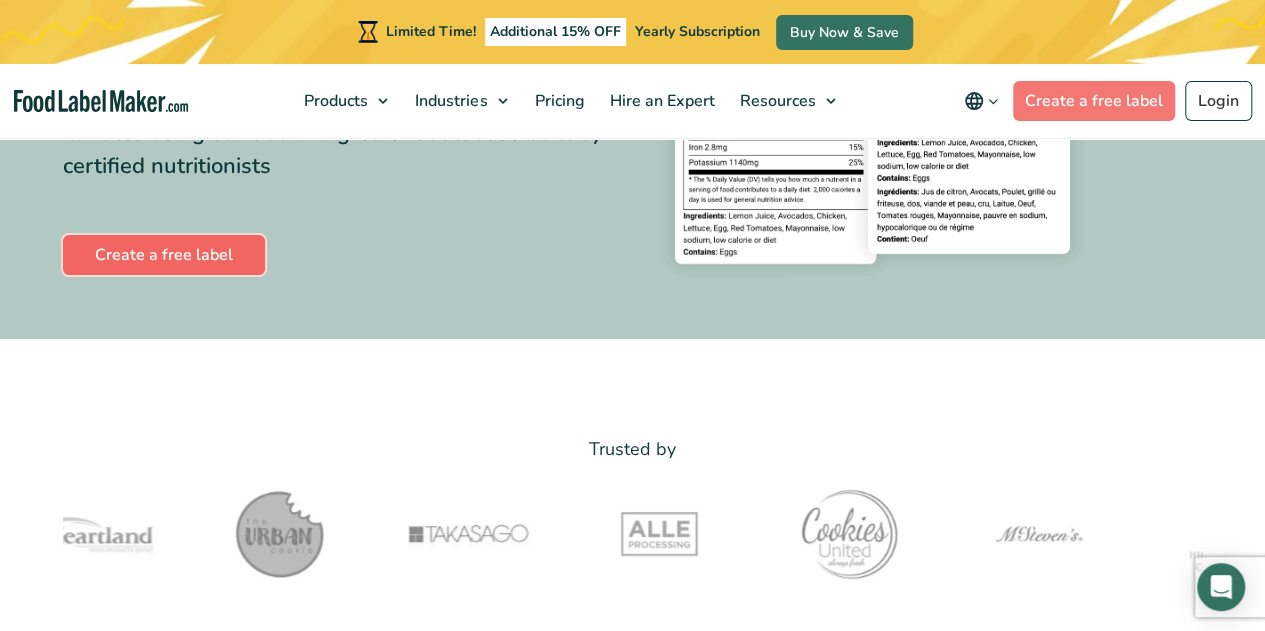 click on "Create a free label" at bounding box center (164, 255) 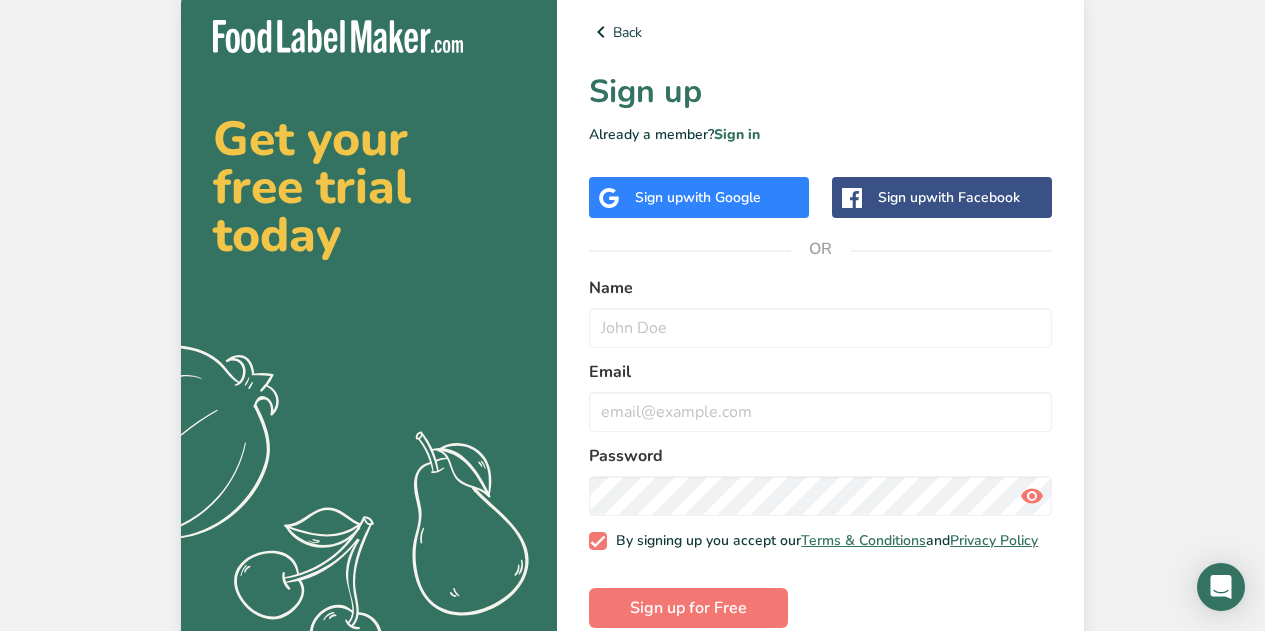scroll, scrollTop: 0, scrollLeft: 0, axis: both 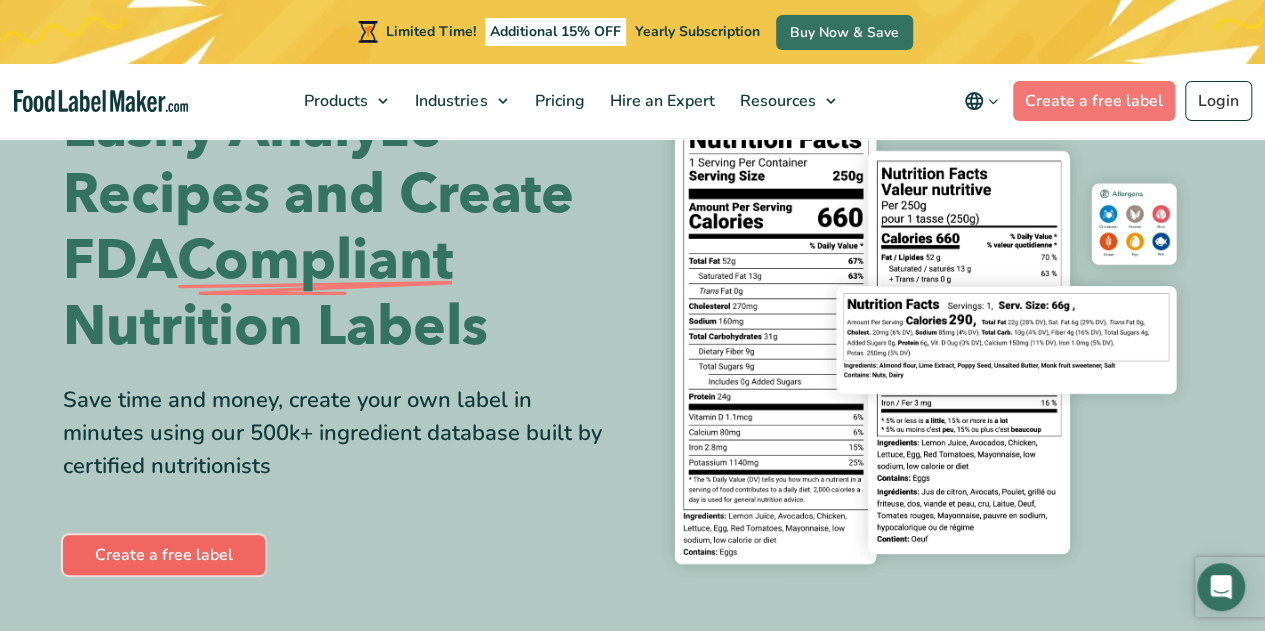click on "Create a free label" at bounding box center (164, 555) 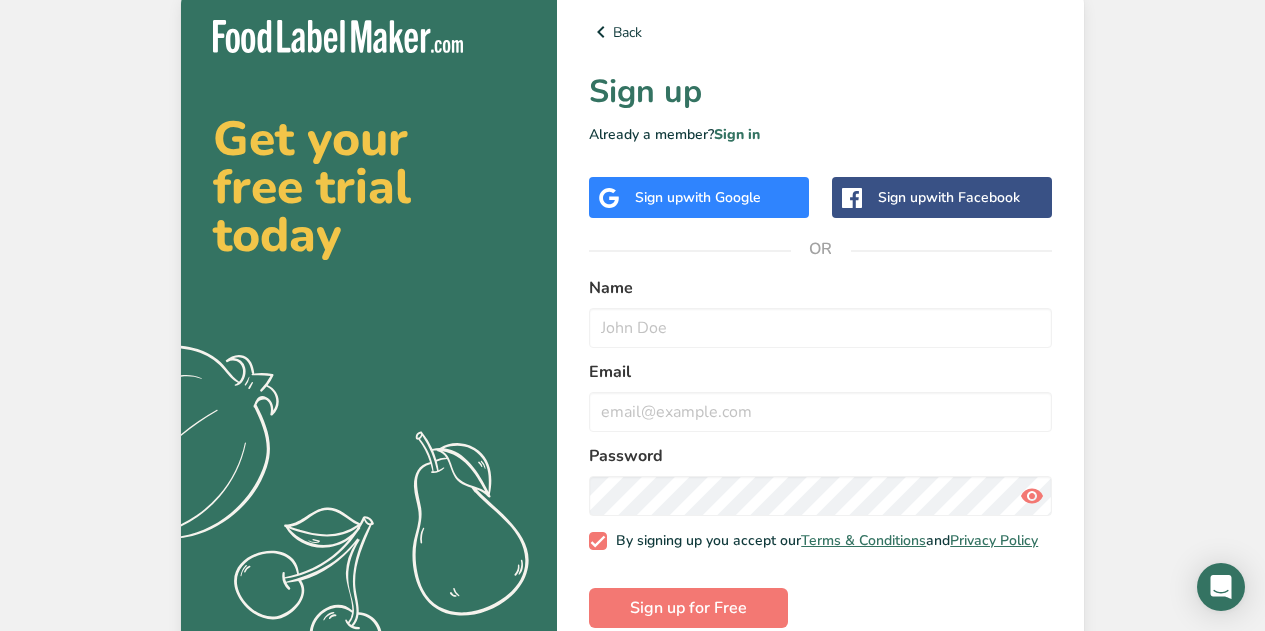 scroll, scrollTop: 0, scrollLeft: 0, axis: both 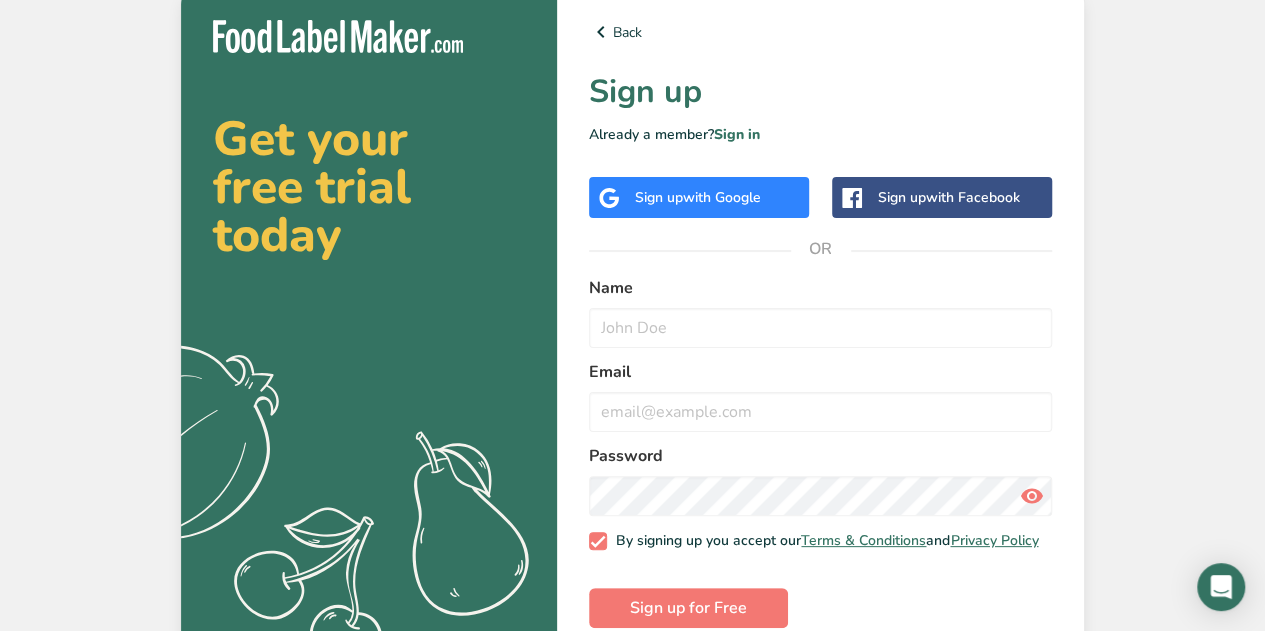 click on "Sign up  with Google" at bounding box center (699, 197) 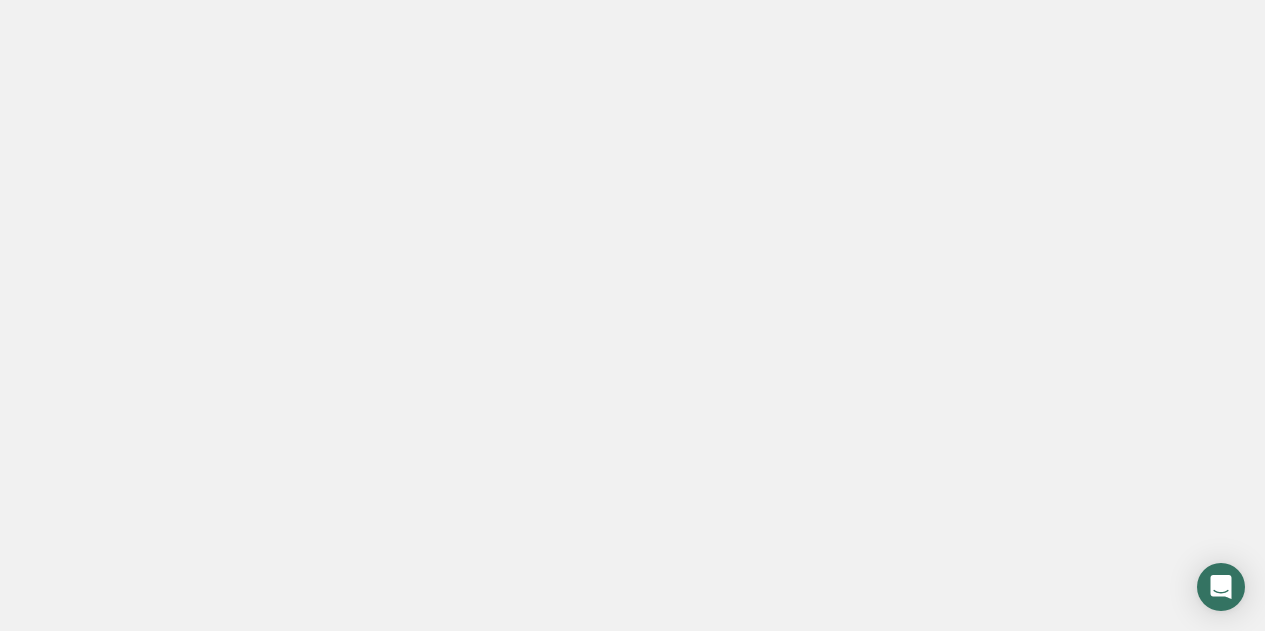 scroll, scrollTop: 0, scrollLeft: 0, axis: both 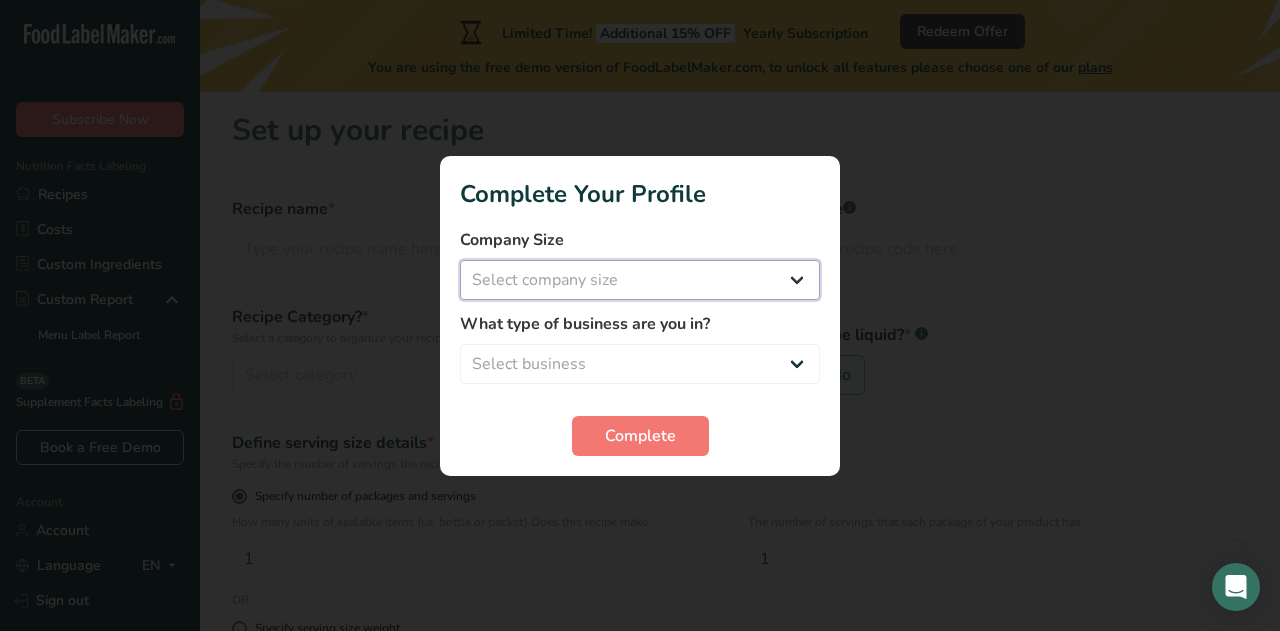 click on "Select company size
Fewer than 10 Employees
10 to 50 Employees
51 to 500 Employees
Over 500 Employees" at bounding box center (640, 280) 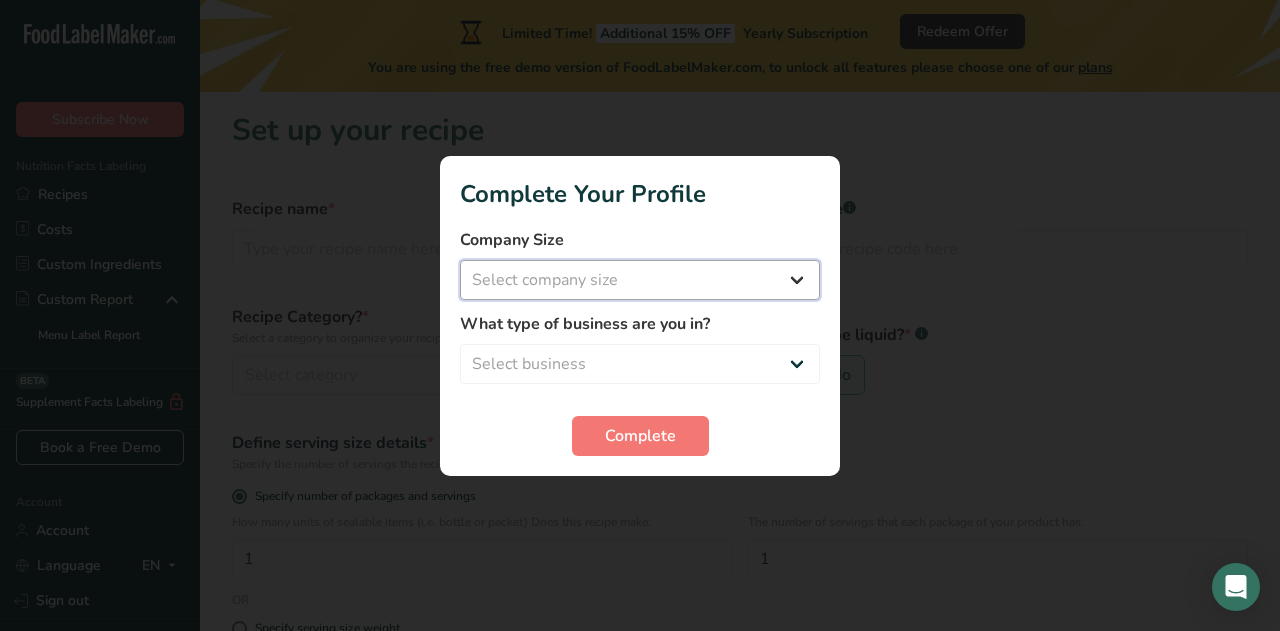 select on "1" 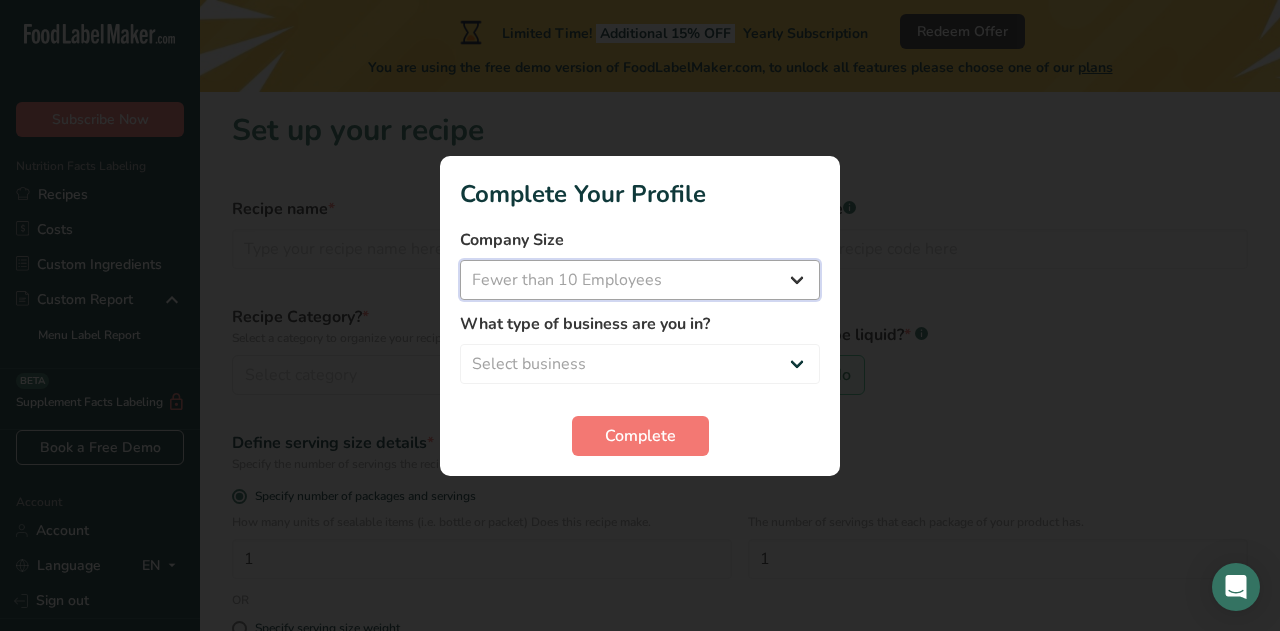 click on "Select company size
Fewer than 10 Employees
10 to 50 Employees
51 to 500 Employees
Over 500 Employees" at bounding box center (640, 280) 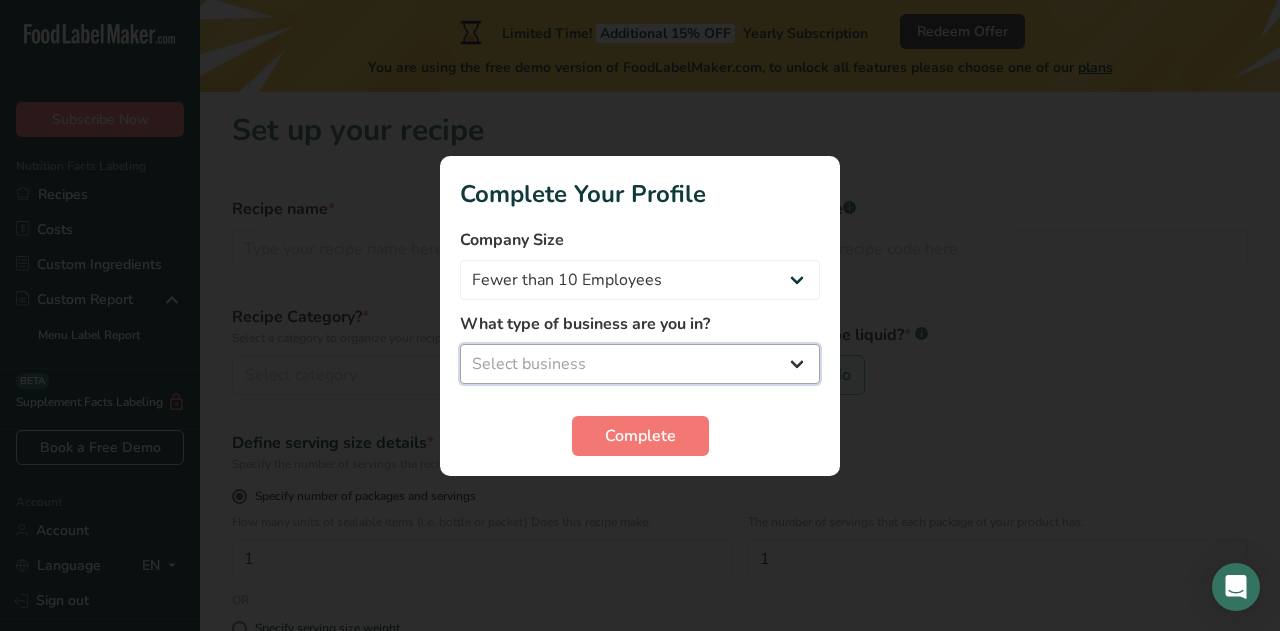 click on "Select business
Packaged Food Manufacturer
Restaurant & Cafe
Bakery
Meal Plans & Catering Company
Nutritionist
Food Blogger
Personal Trainer
Other" at bounding box center (640, 364) 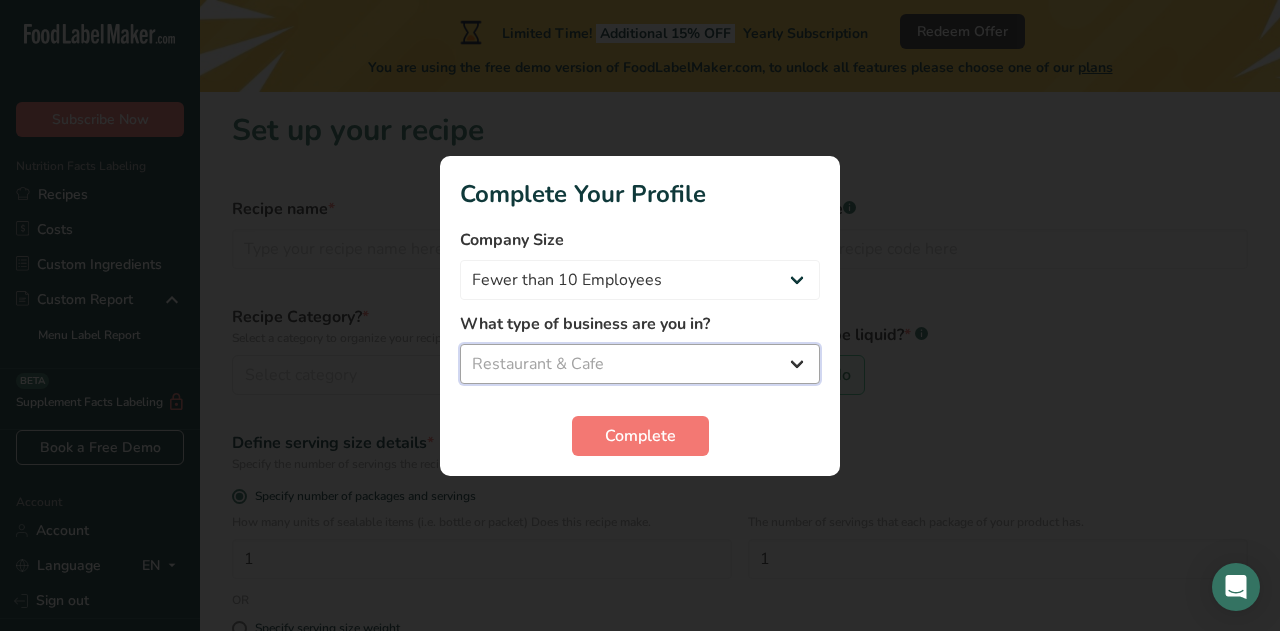 click on "Select business
Packaged Food Manufacturer
Restaurant & Cafe
Bakery
Meal Plans & Catering Company
Nutritionist
Food Blogger
Personal Trainer
Other" at bounding box center [640, 364] 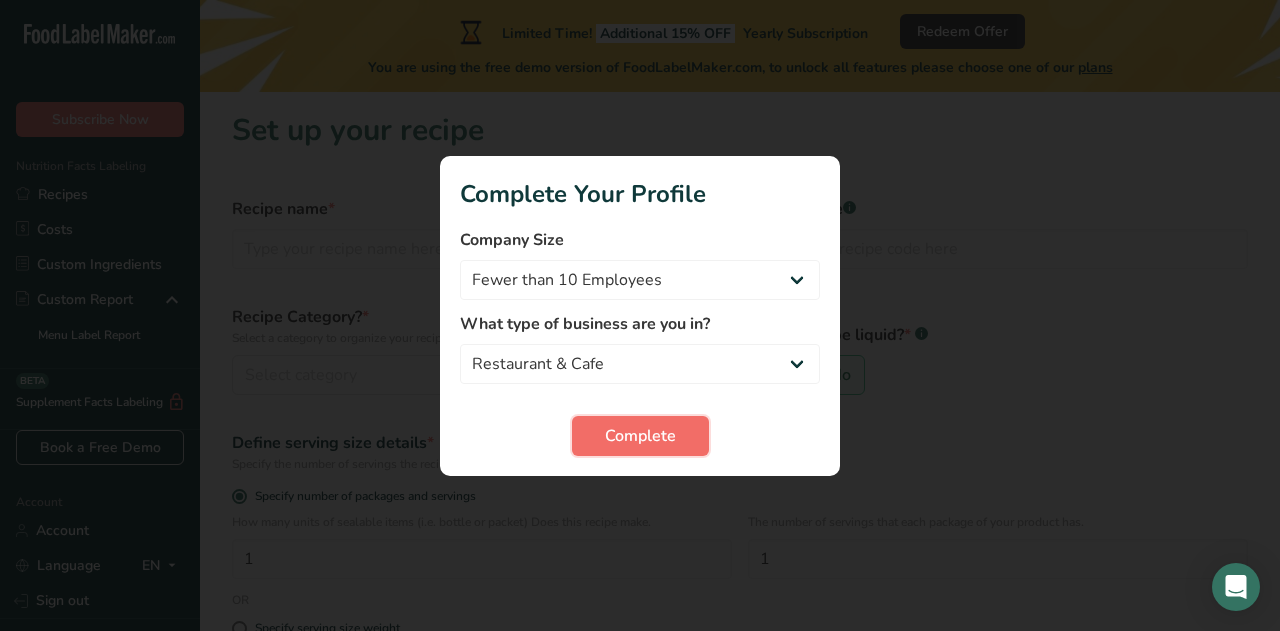 click on "Complete" at bounding box center (640, 436) 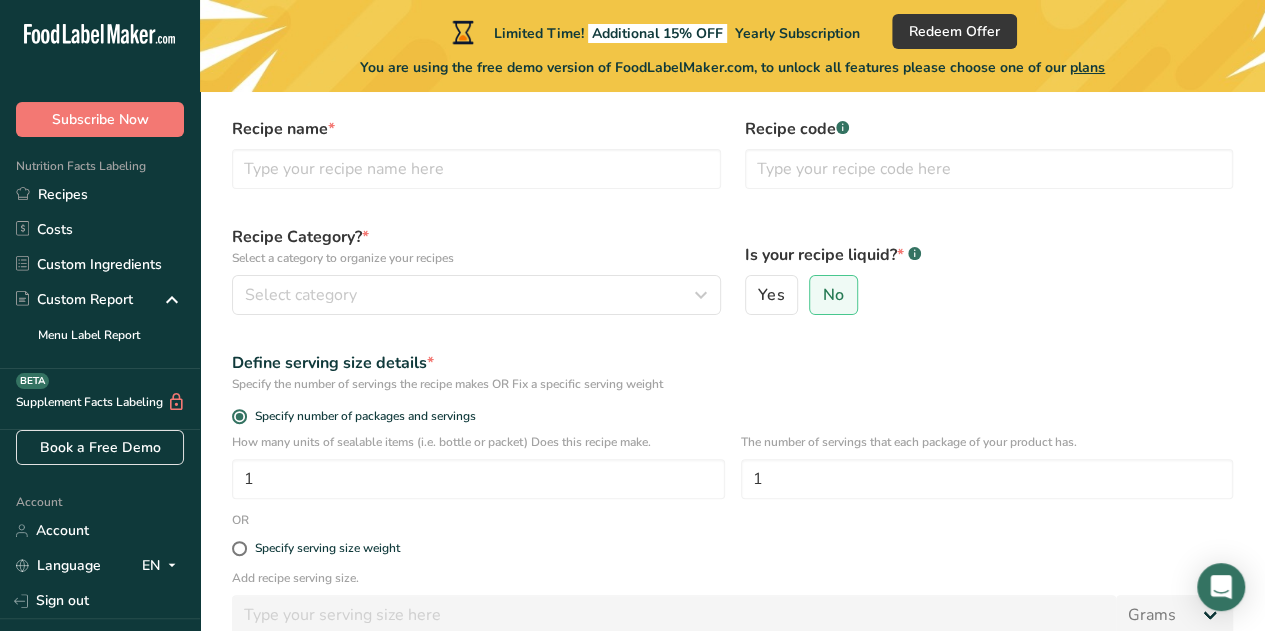 scroll, scrollTop: 0, scrollLeft: 0, axis: both 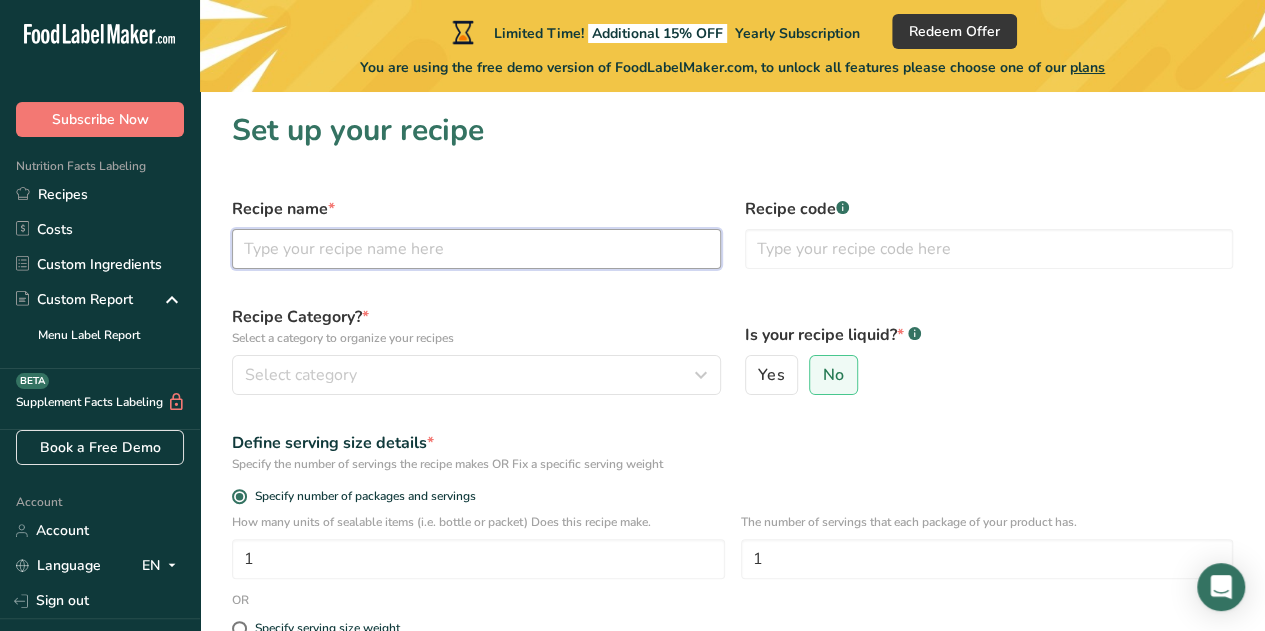 click at bounding box center [476, 249] 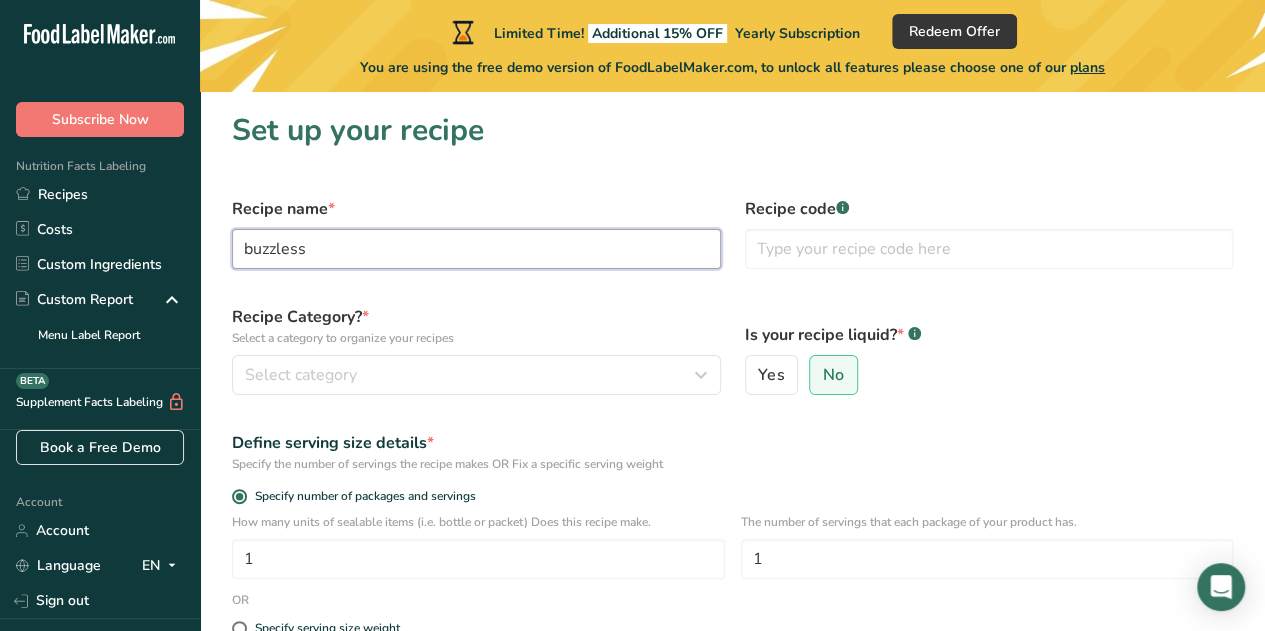 type on "buzzless" 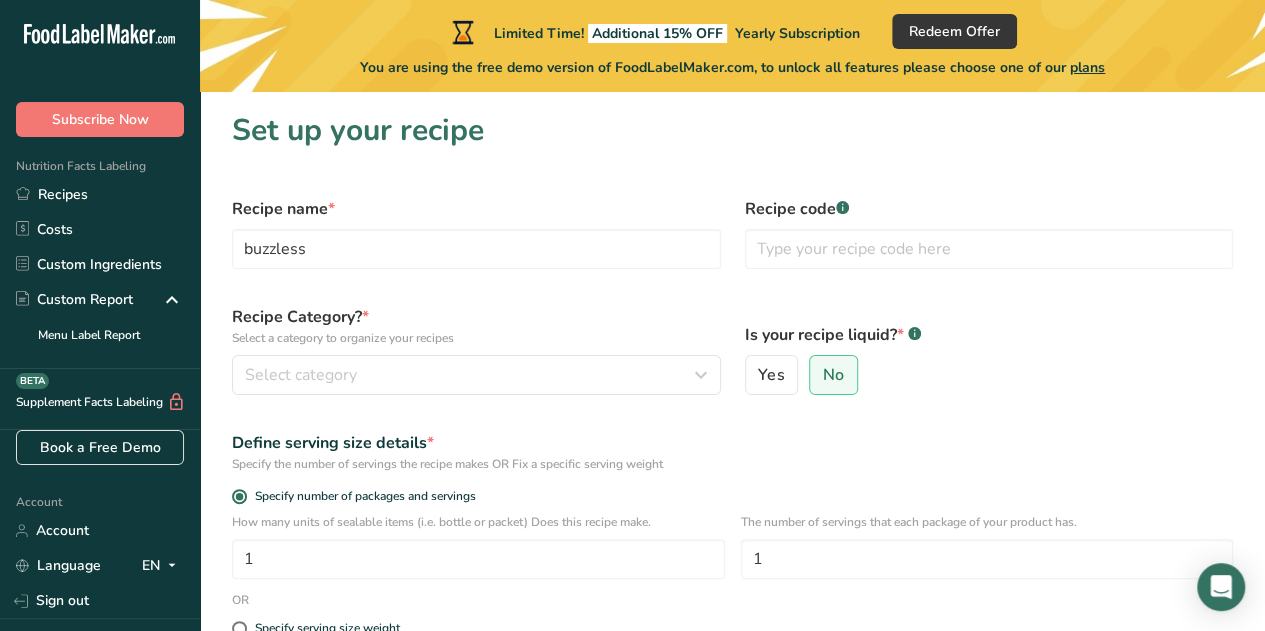 click on "Is your recipe liquid? *   .a-a{fill:#347362;}.b-a{fill:#fff;}           Yes   No" at bounding box center [989, 350] 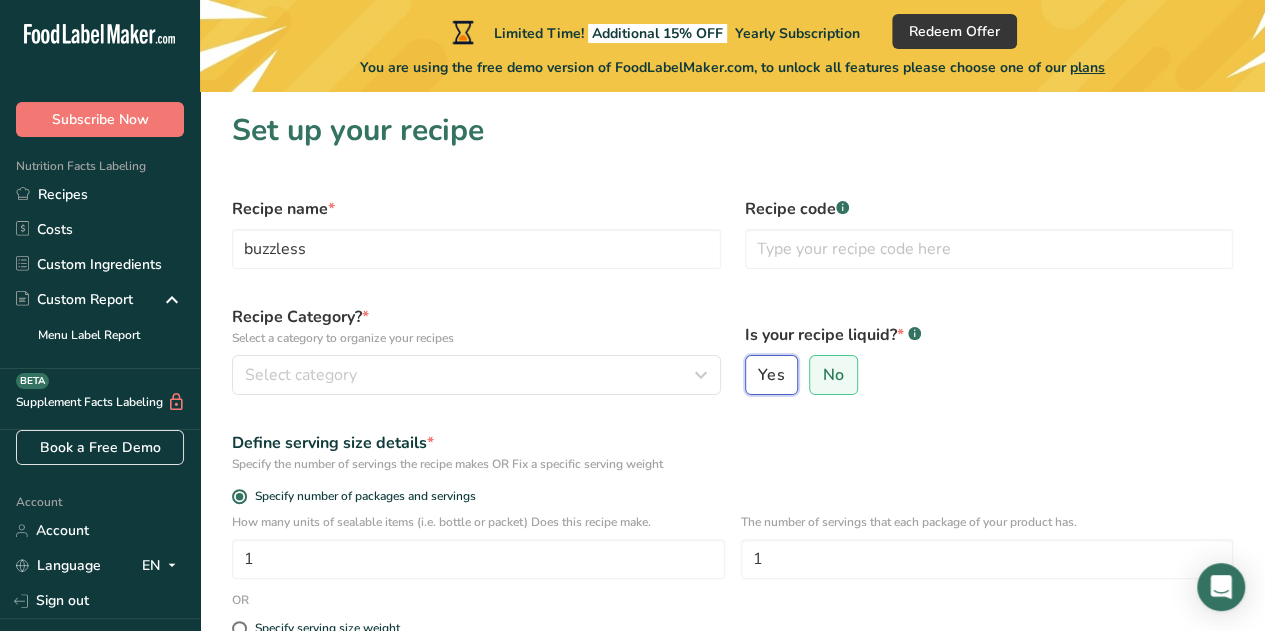 click on "Yes" at bounding box center [752, 375] 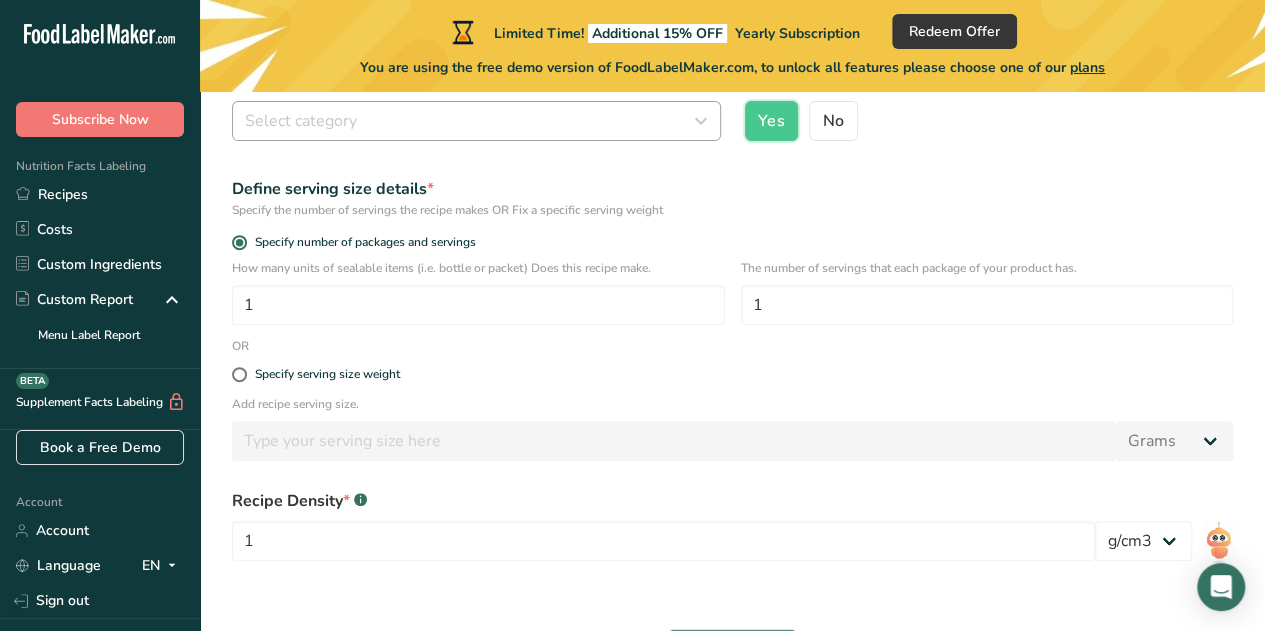 scroll, scrollTop: 300, scrollLeft: 0, axis: vertical 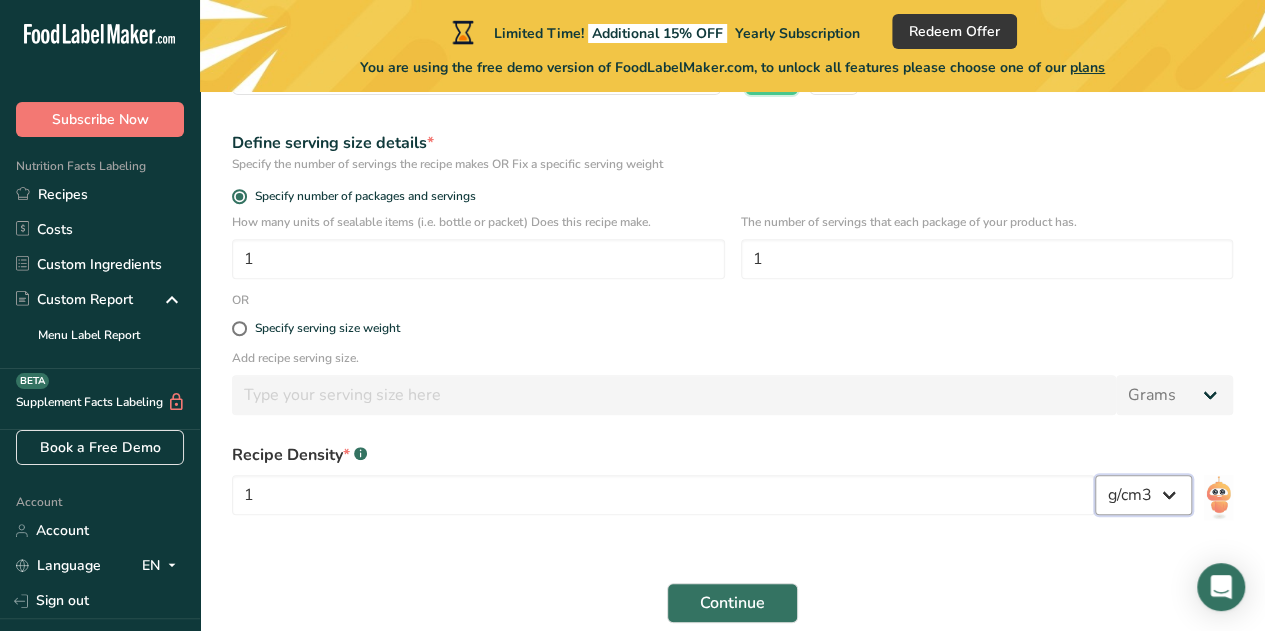 click on "lb/ft3
g/cm3" at bounding box center [1143, 495] 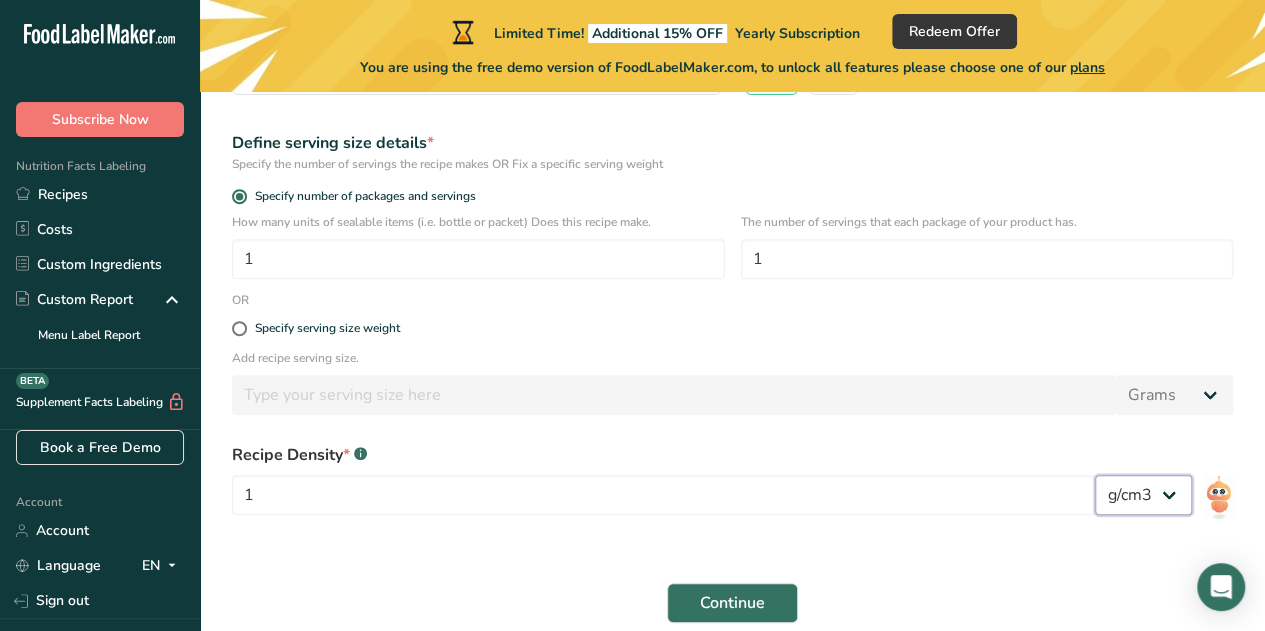 scroll, scrollTop: 388, scrollLeft: 0, axis: vertical 